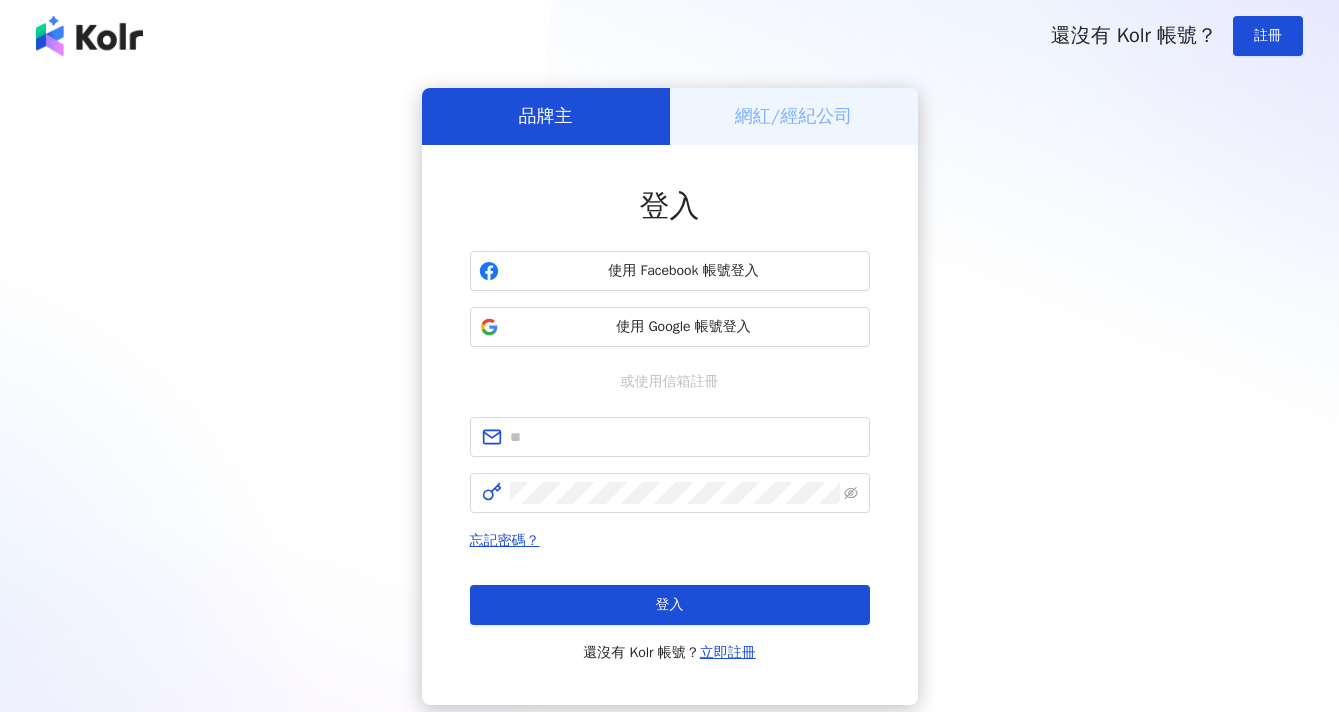scroll, scrollTop: 0, scrollLeft: 0, axis: both 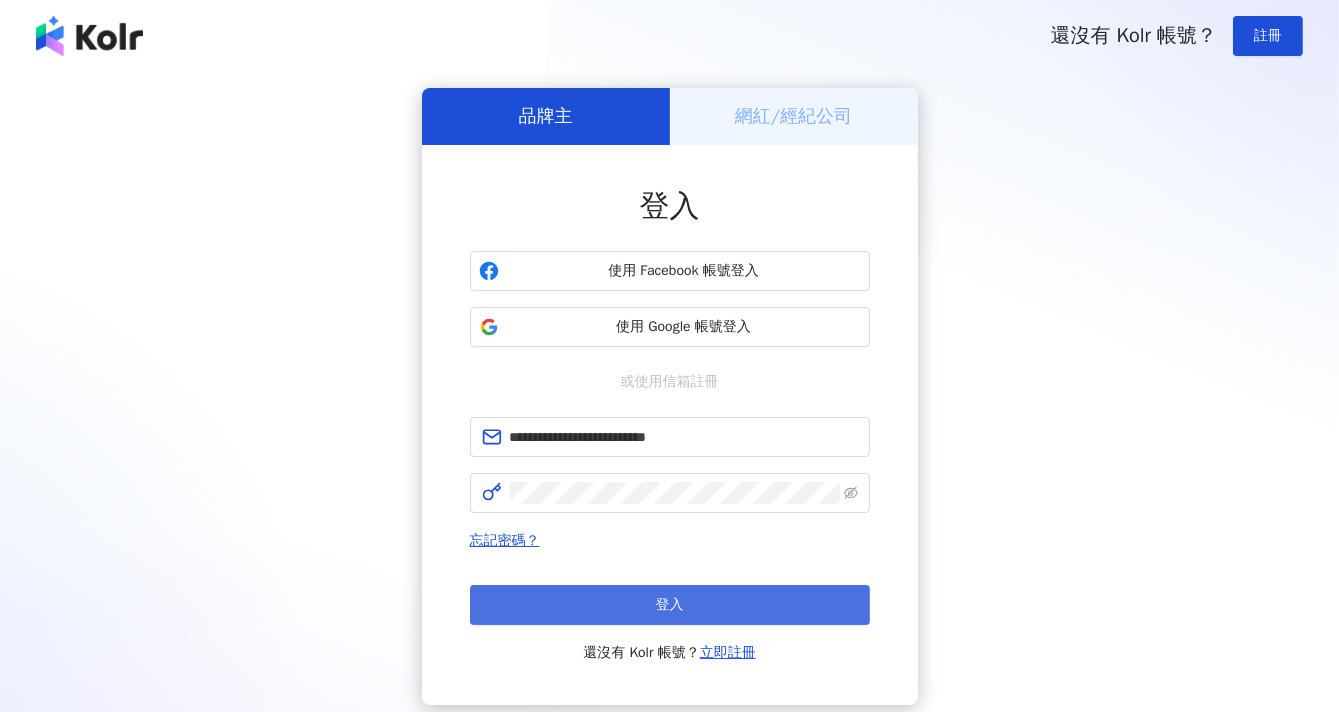 click on "登入" at bounding box center (670, 605) 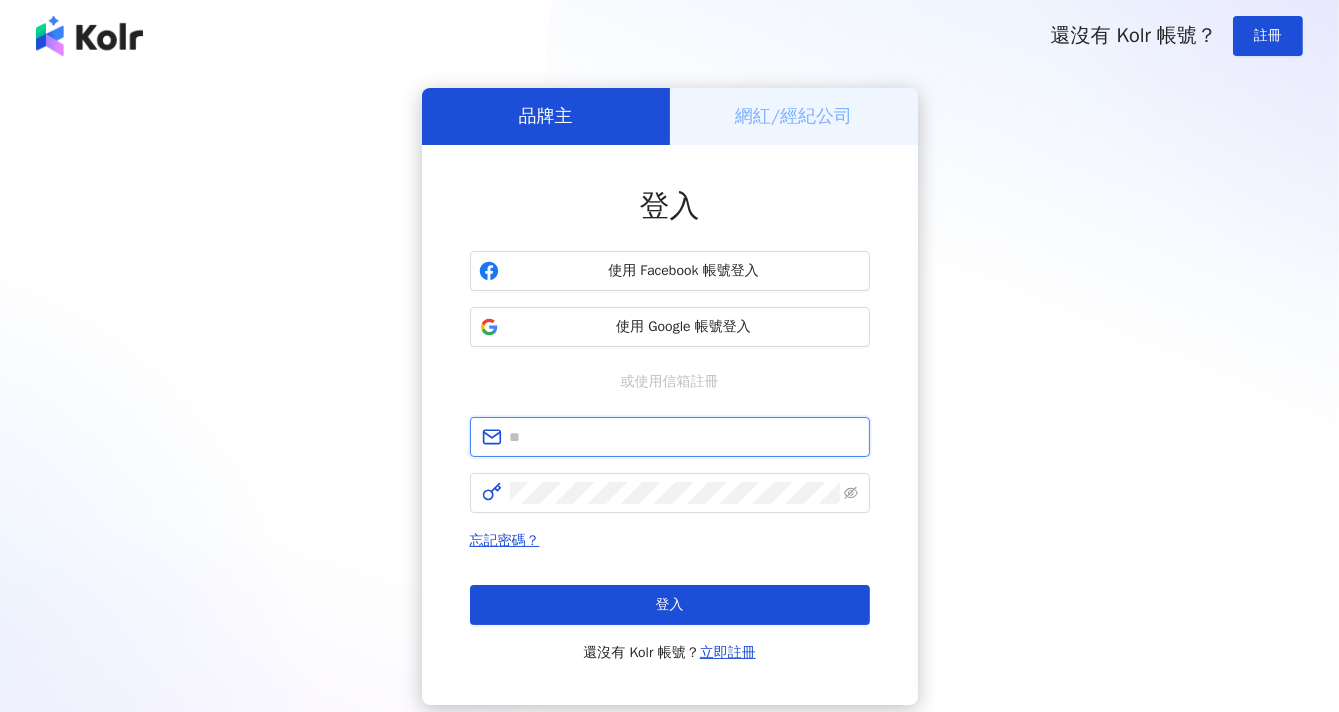 type on "**********" 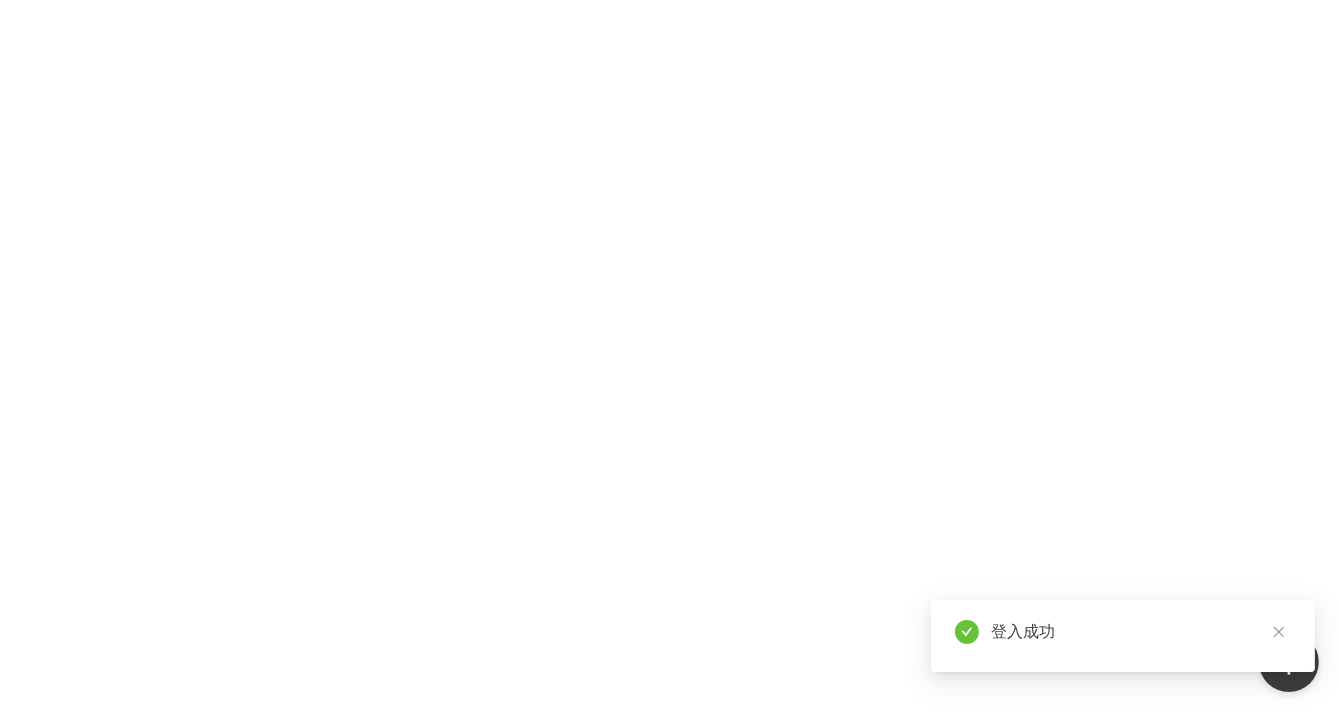 scroll, scrollTop: 0, scrollLeft: 0, axis: both 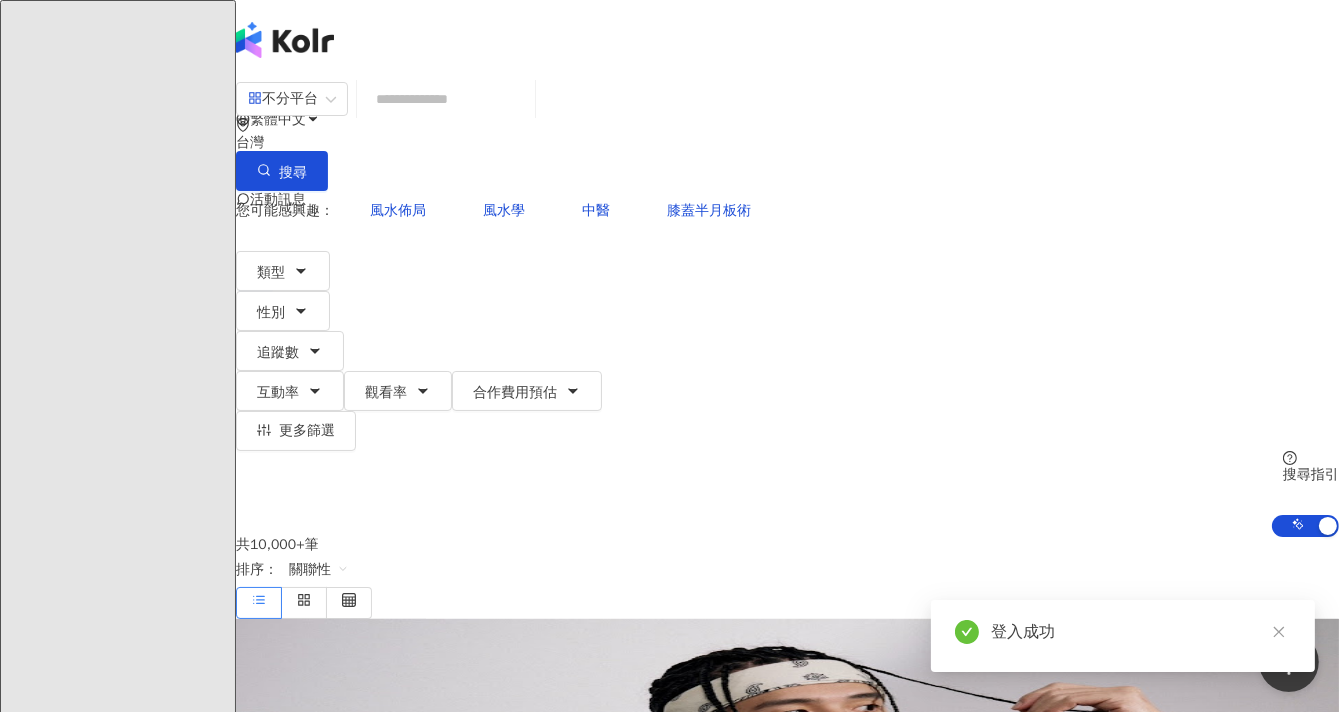 click at bounding box center [446, 99] 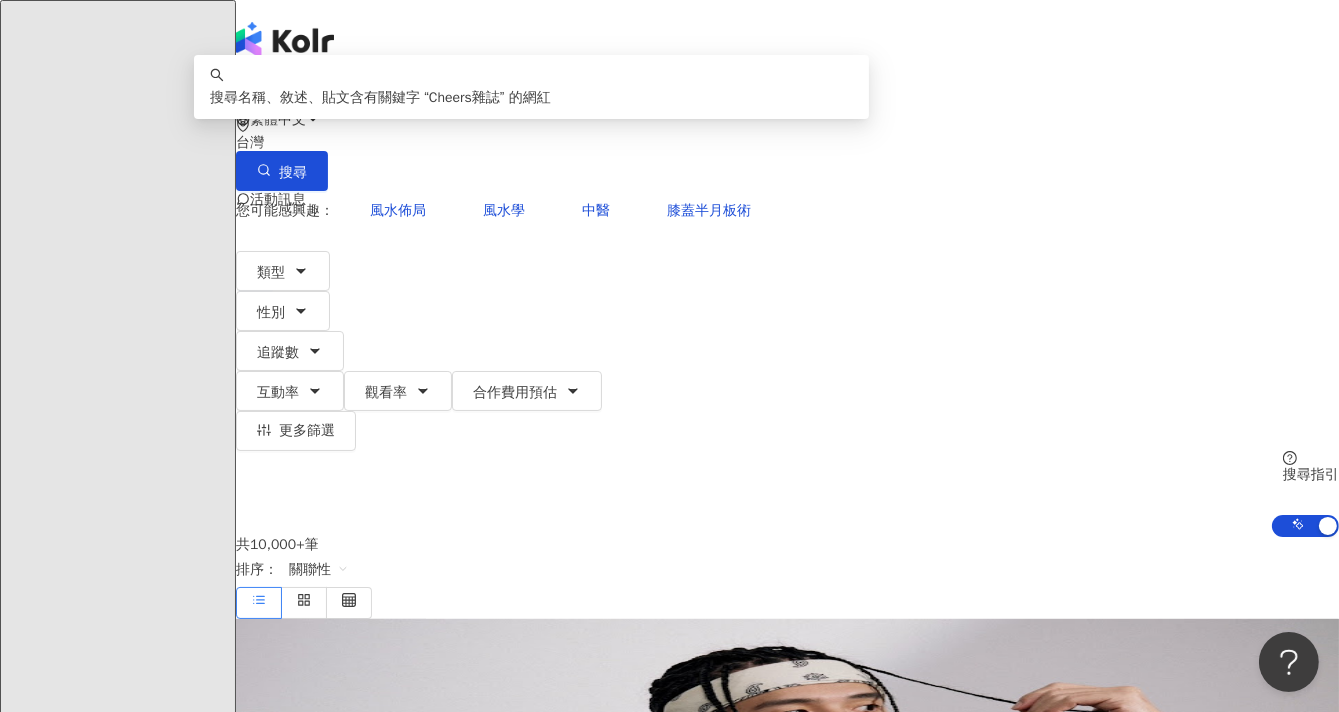 click on "********" at bounding box center (446, 99) 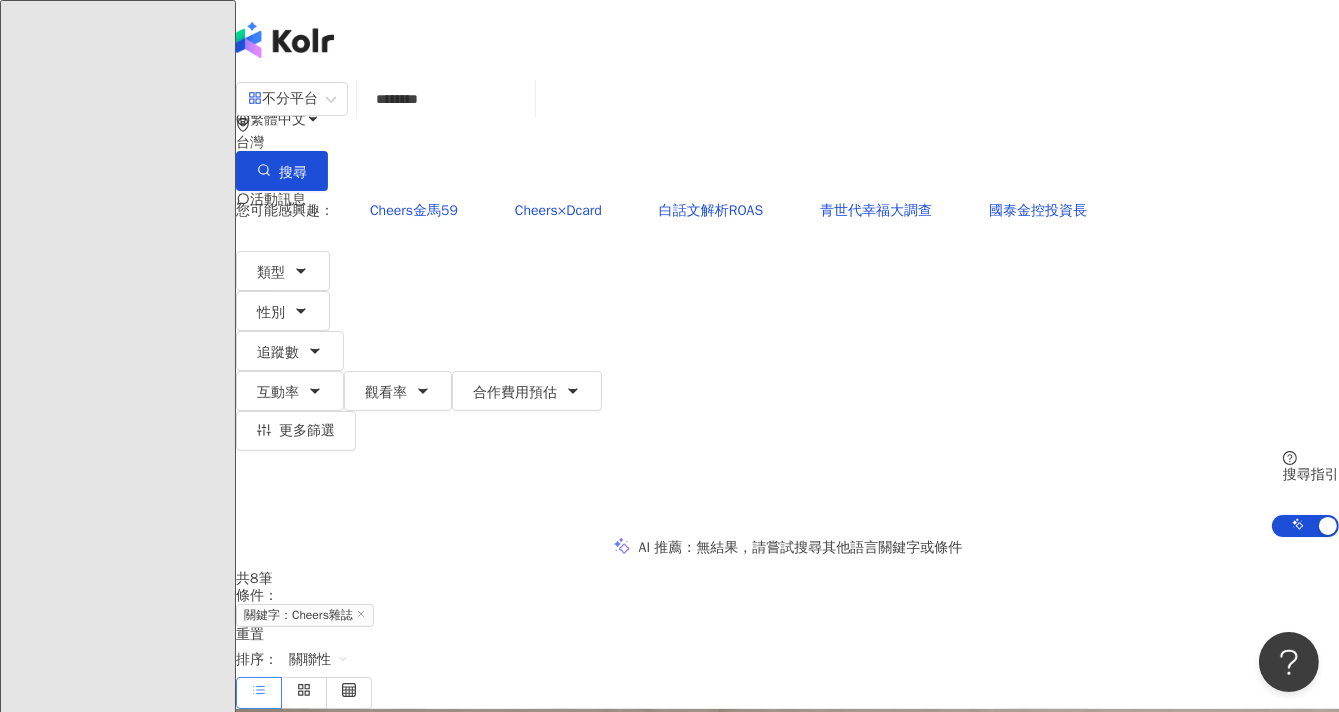 click on "********" at bounding box center [446, 99] 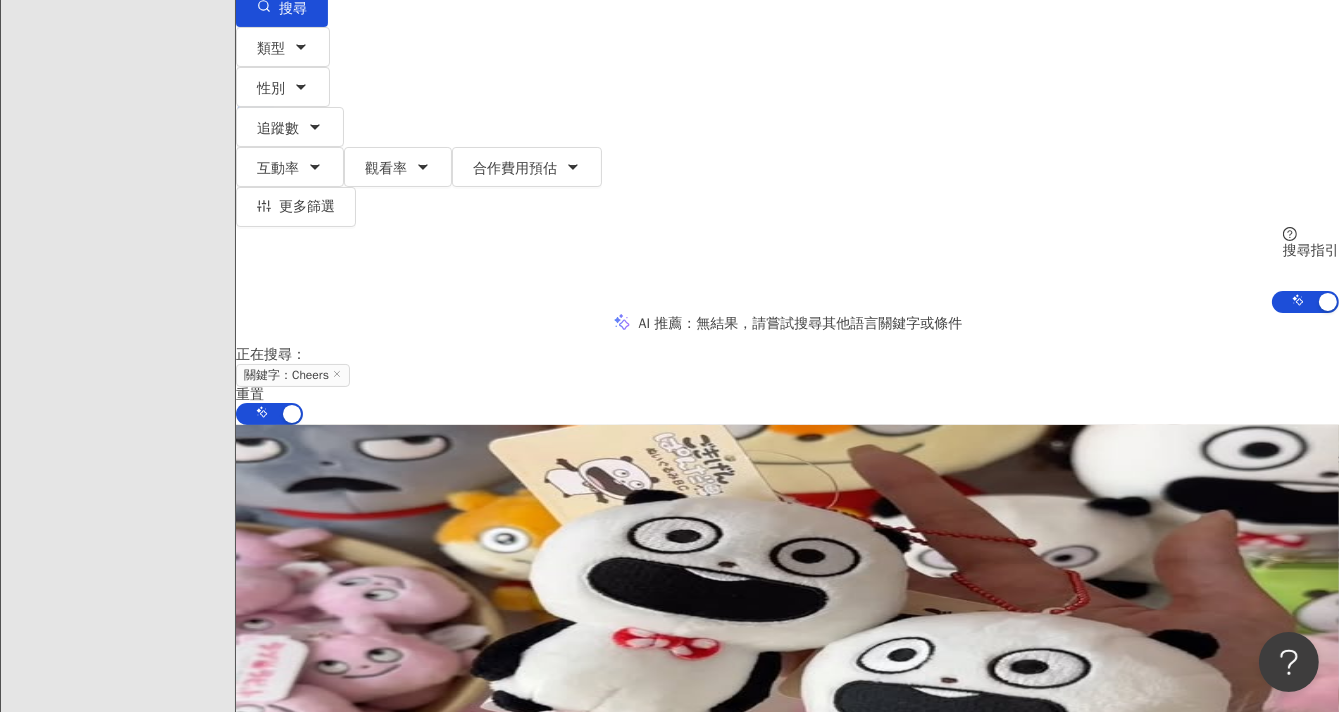scroll, scrollTop: 0, scrollLeft: 0, axis: both 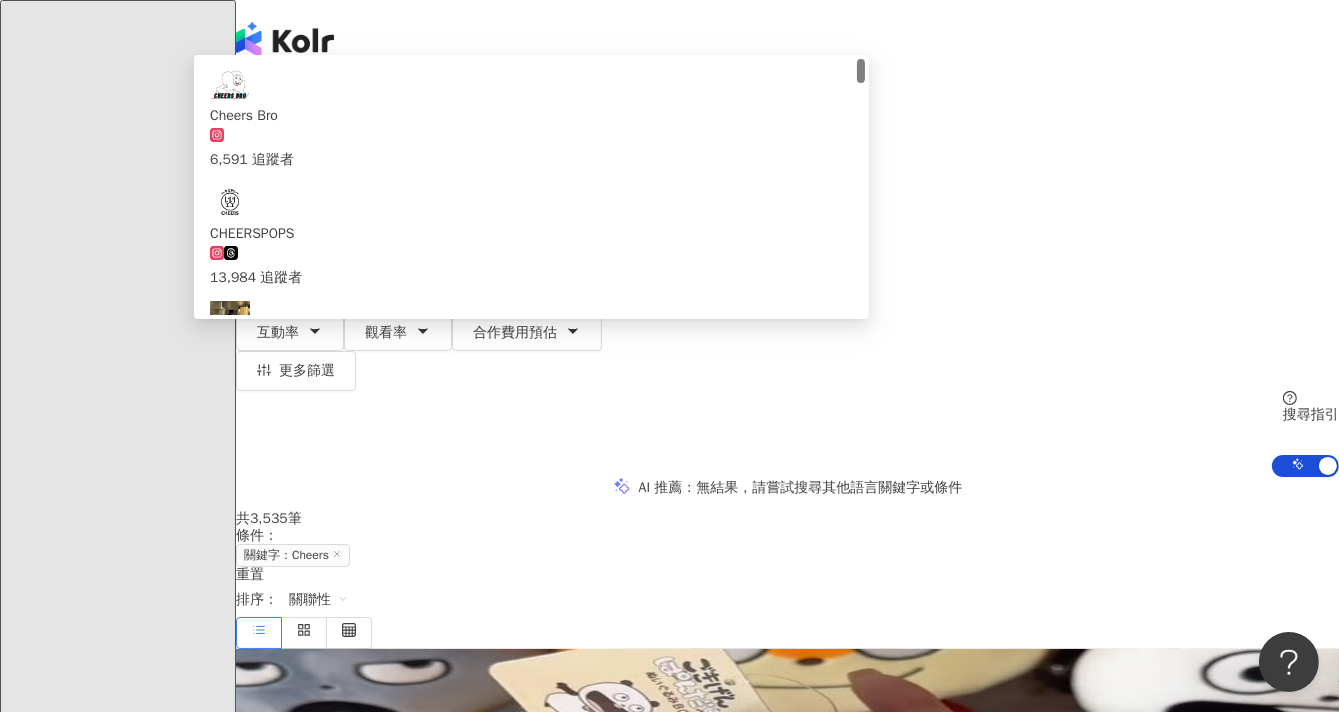 drag, startPoint x: 591, startPoint y: 124, endPoint x: 325, endPoint y: 106, distance: 266.60834 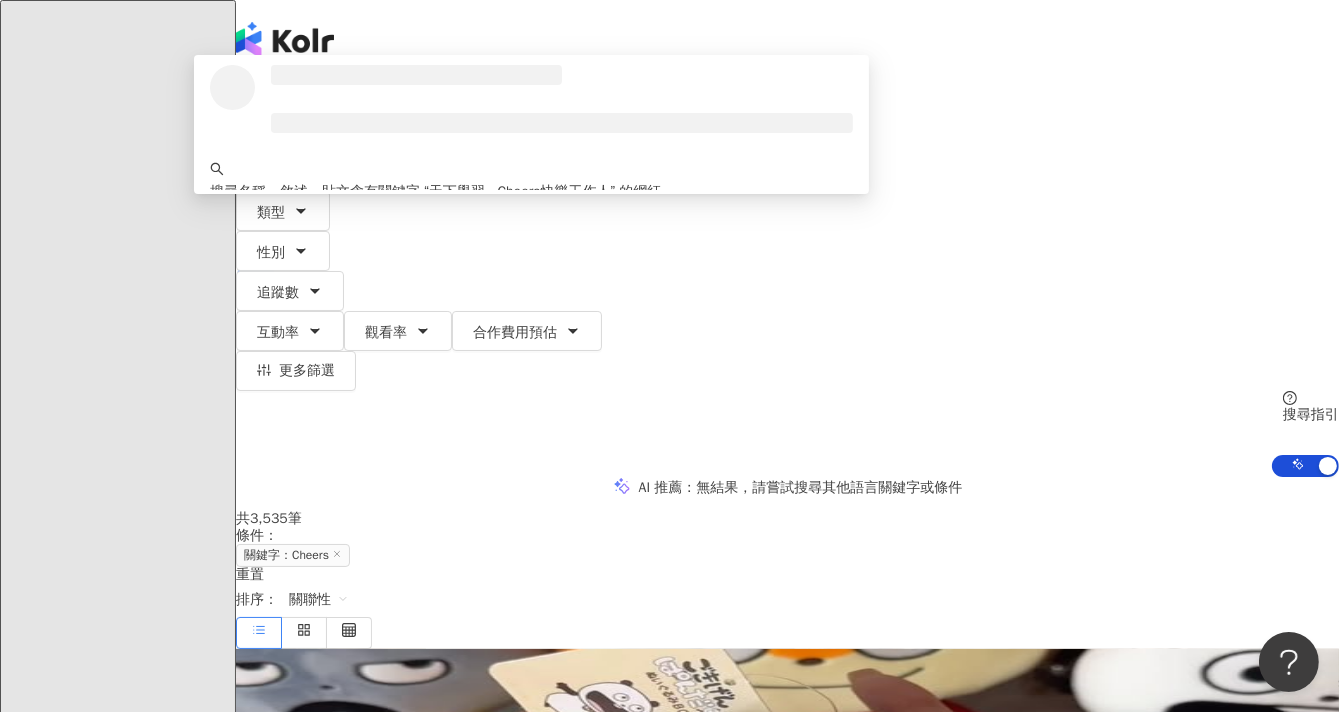 click on "**********" at bounding box center [446, 99] 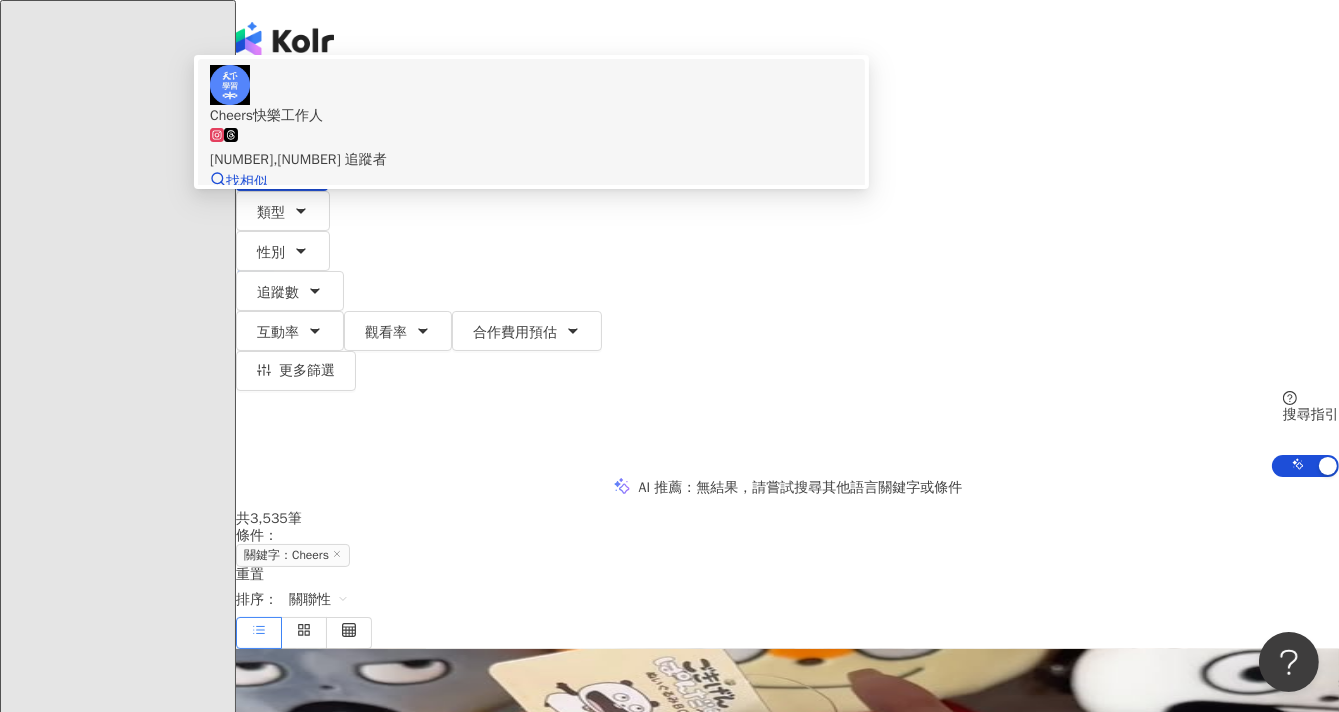 click on "Cheers快樂工作人" at bounding box center [531, 116] 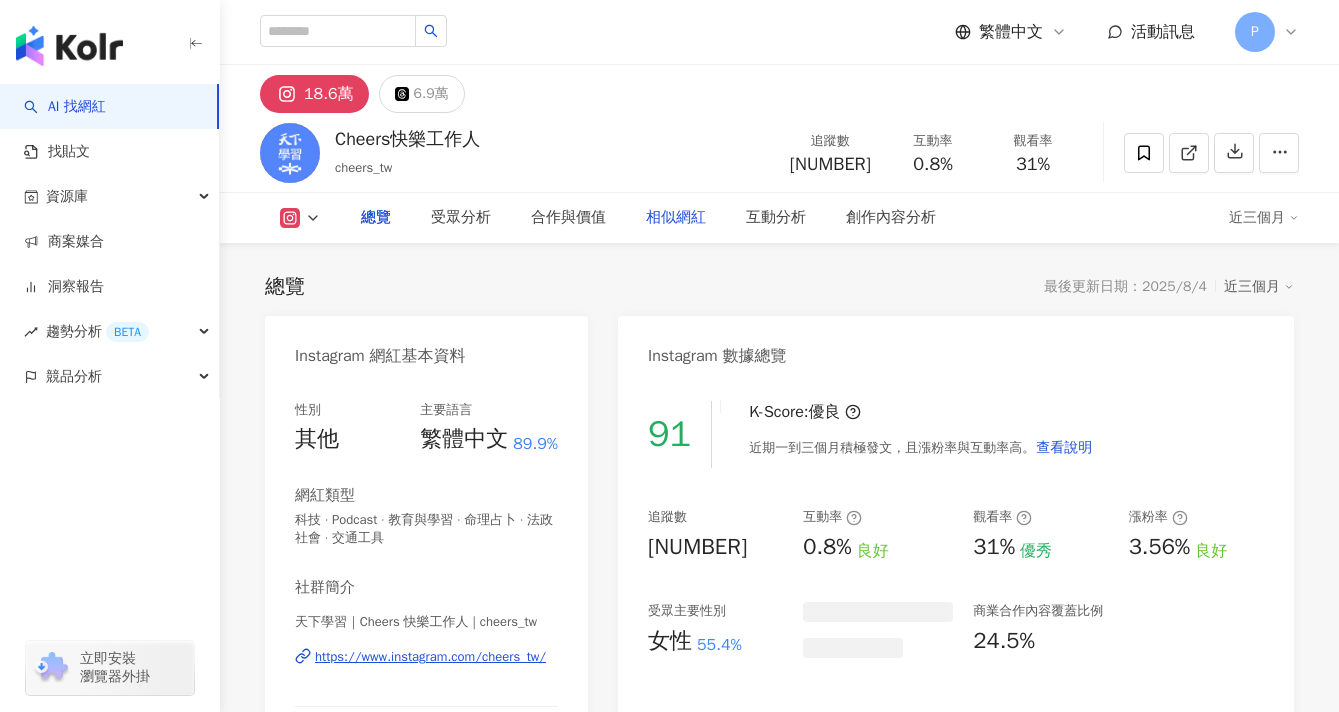 scroll, scrollTop: 0, scrollLeft: 0, axis: both 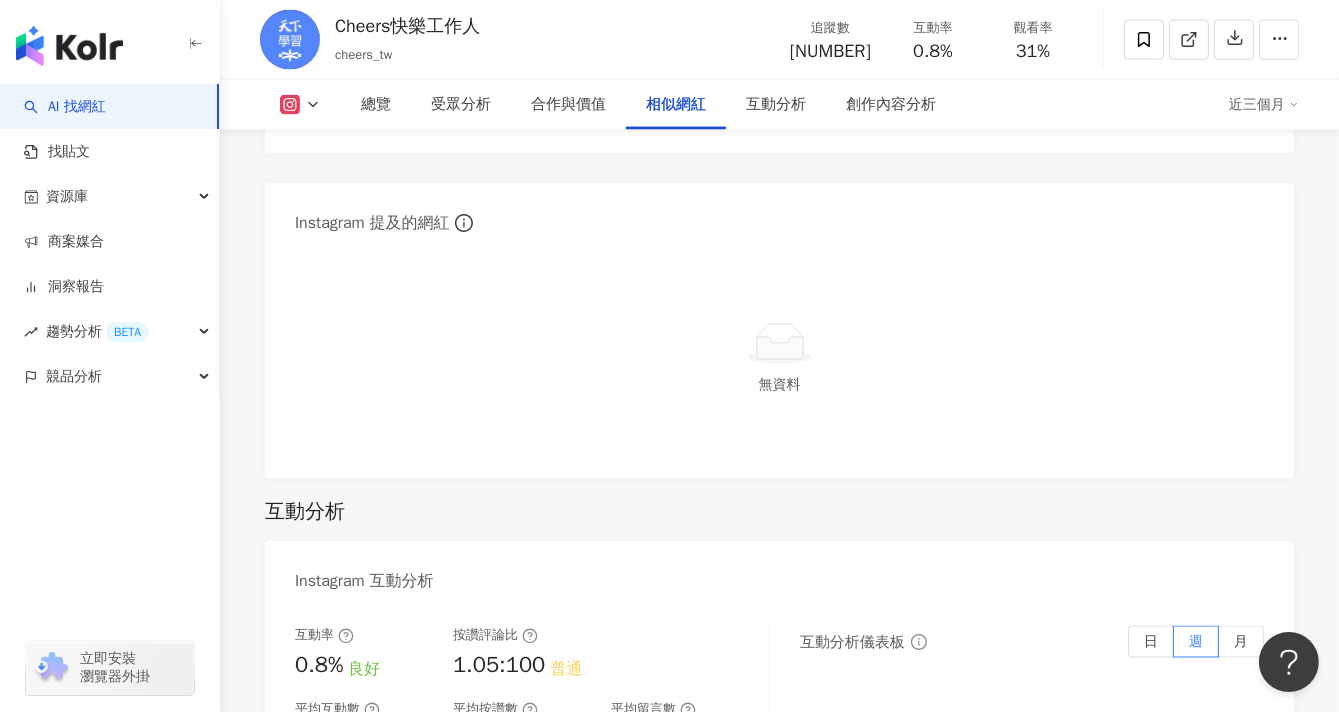 click on "總覽 受眾分析 合作與價值 相似網紅 互動分析 創作內容分析 近三個月" at bounding box center [779, 105] 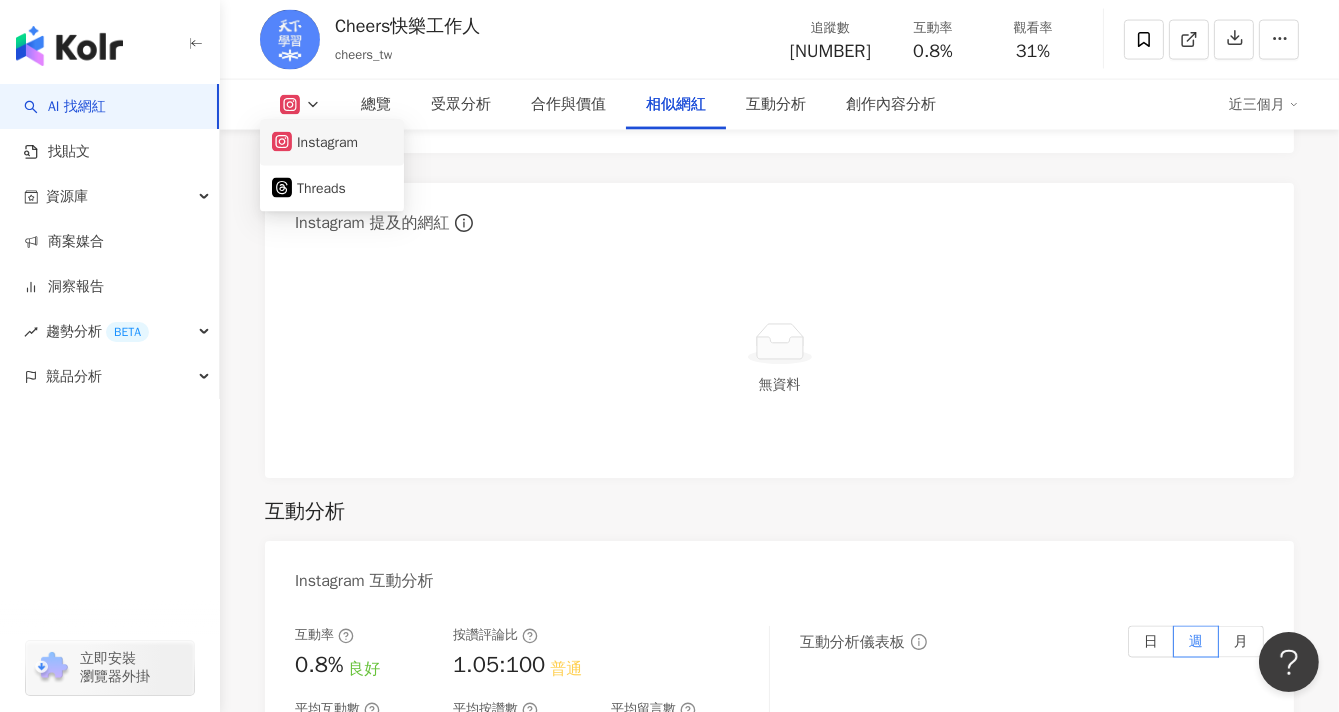 click on "Instagram" at bounding box center (332, 143) 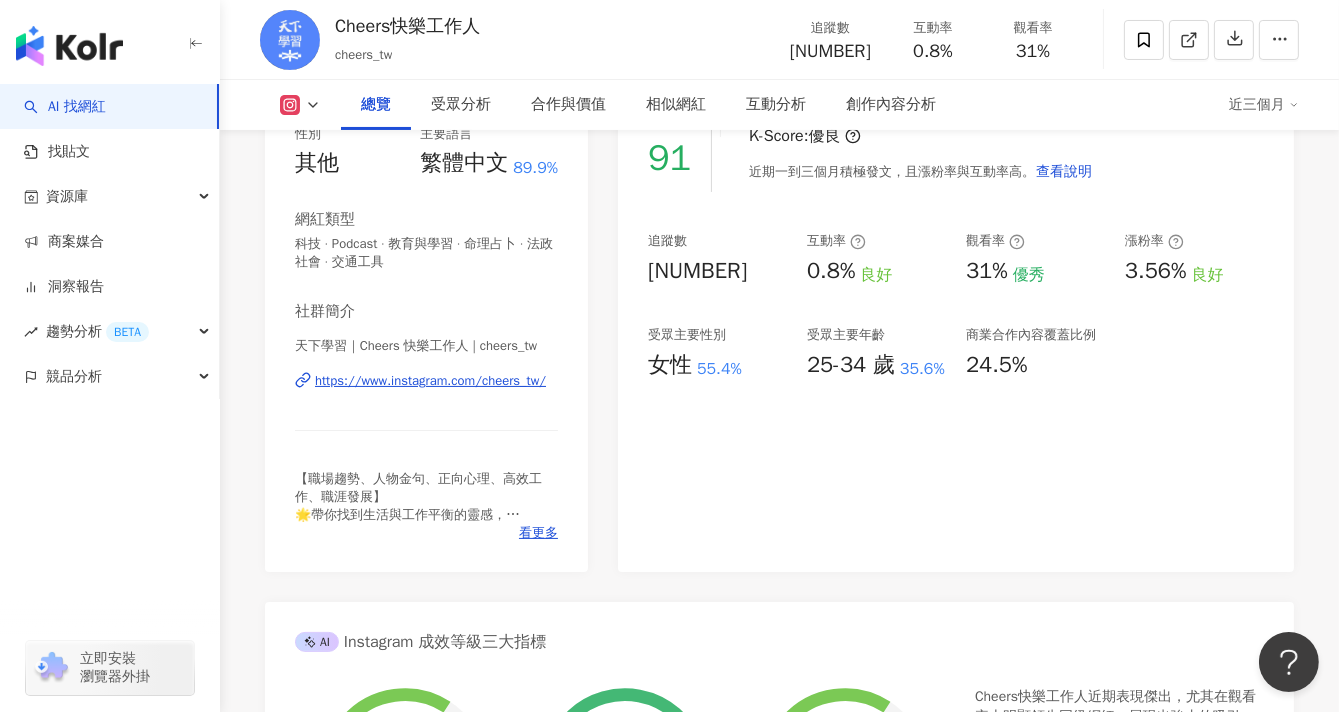 scroll, scrollTop: 444, scrollLeft: 0, axis: vertical 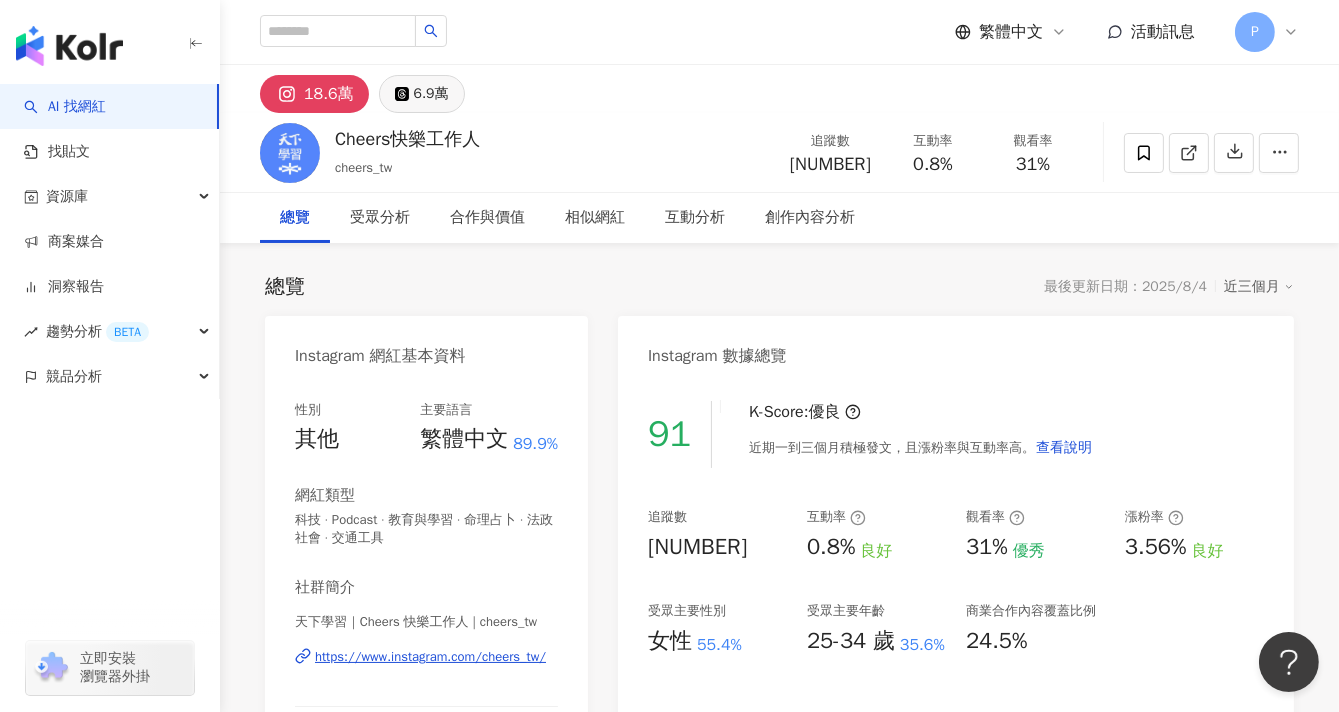 click on "6.9萬" at bounding box center [431, 94] 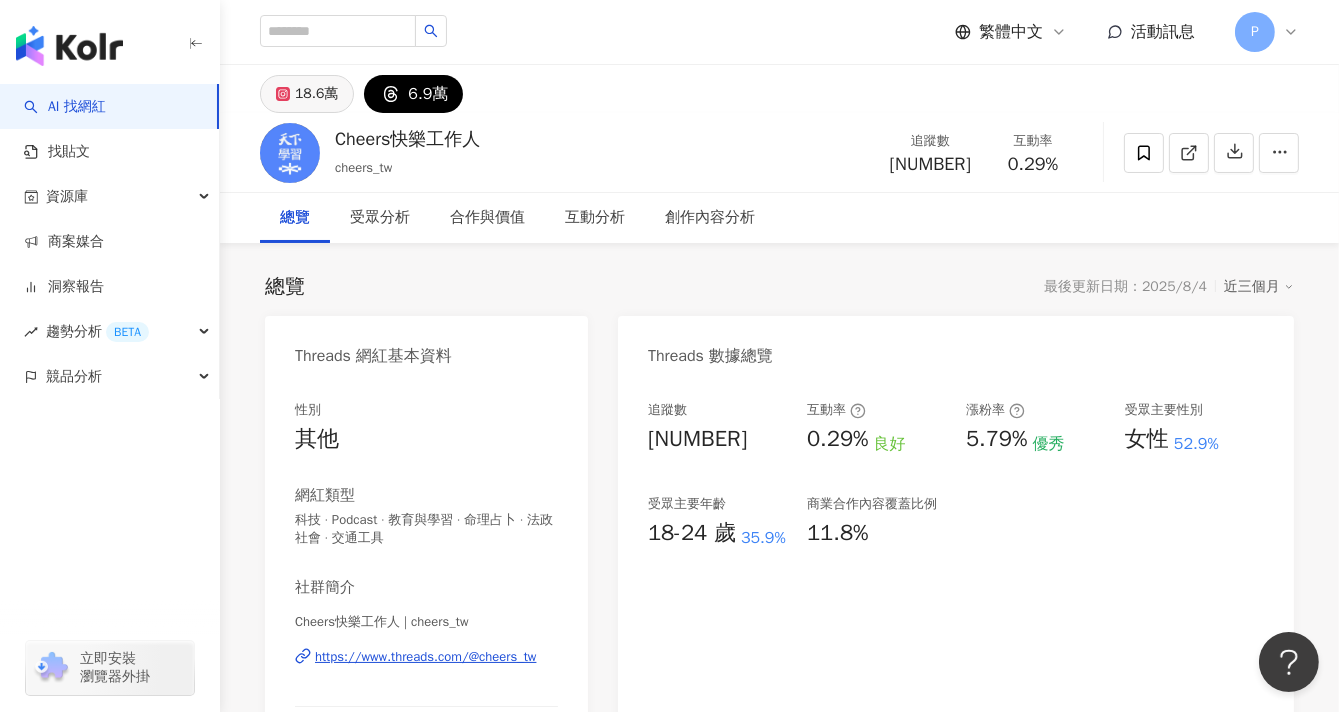 click on "18.6萬" at bounding box center [316, 94] 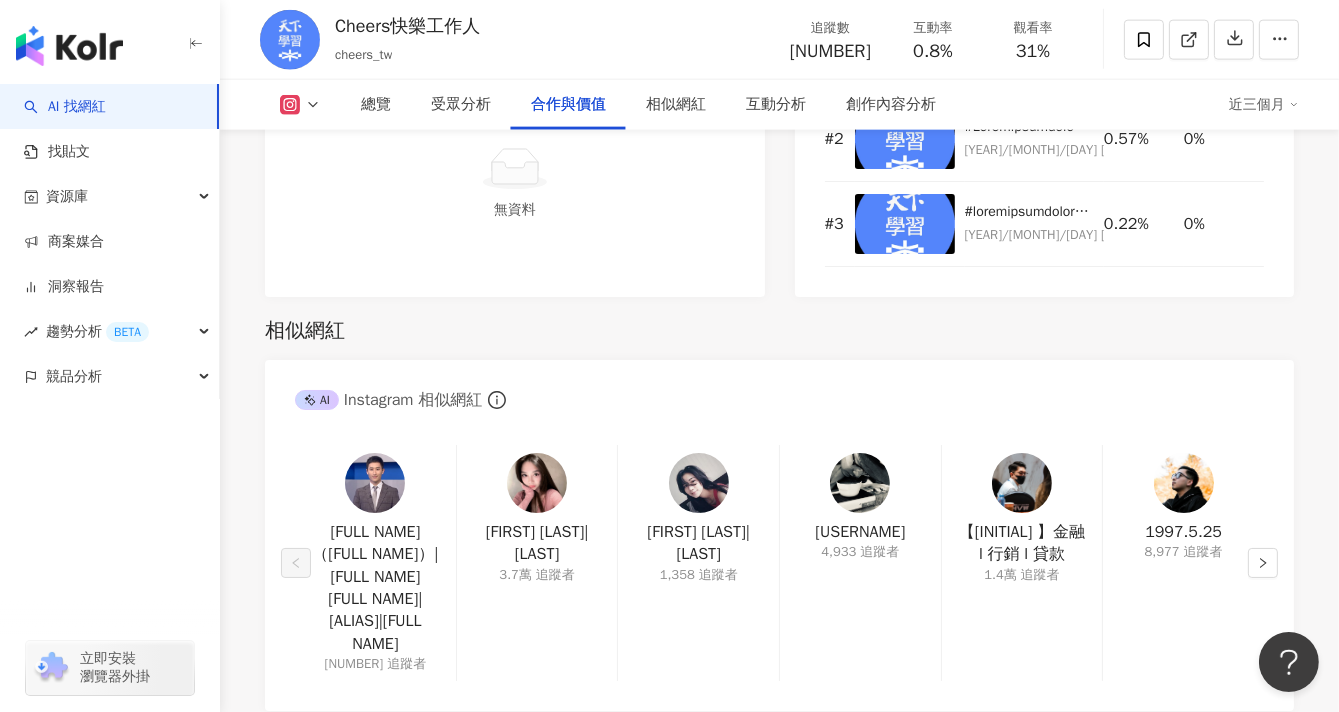 scroll, scrollTop: 3111, scrollLeft: 0, axis: vertical 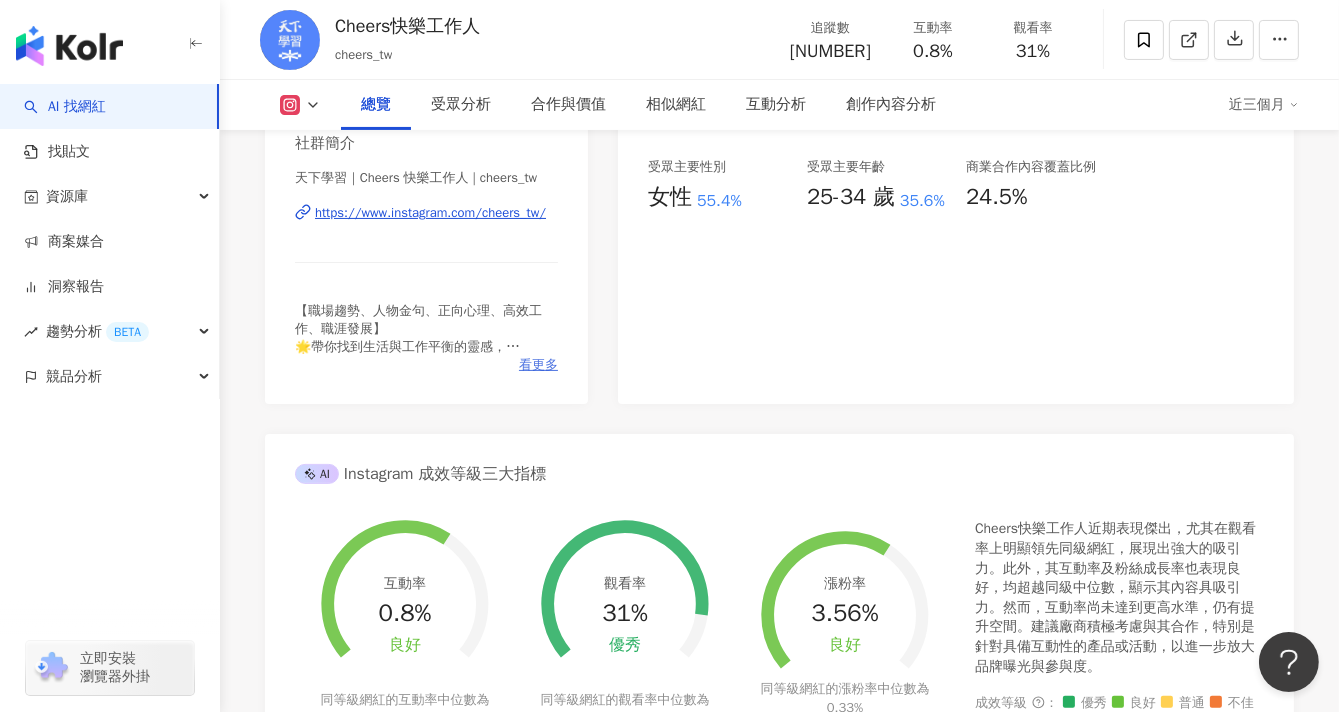 click on "看更多" at bounding box center (538, 365) 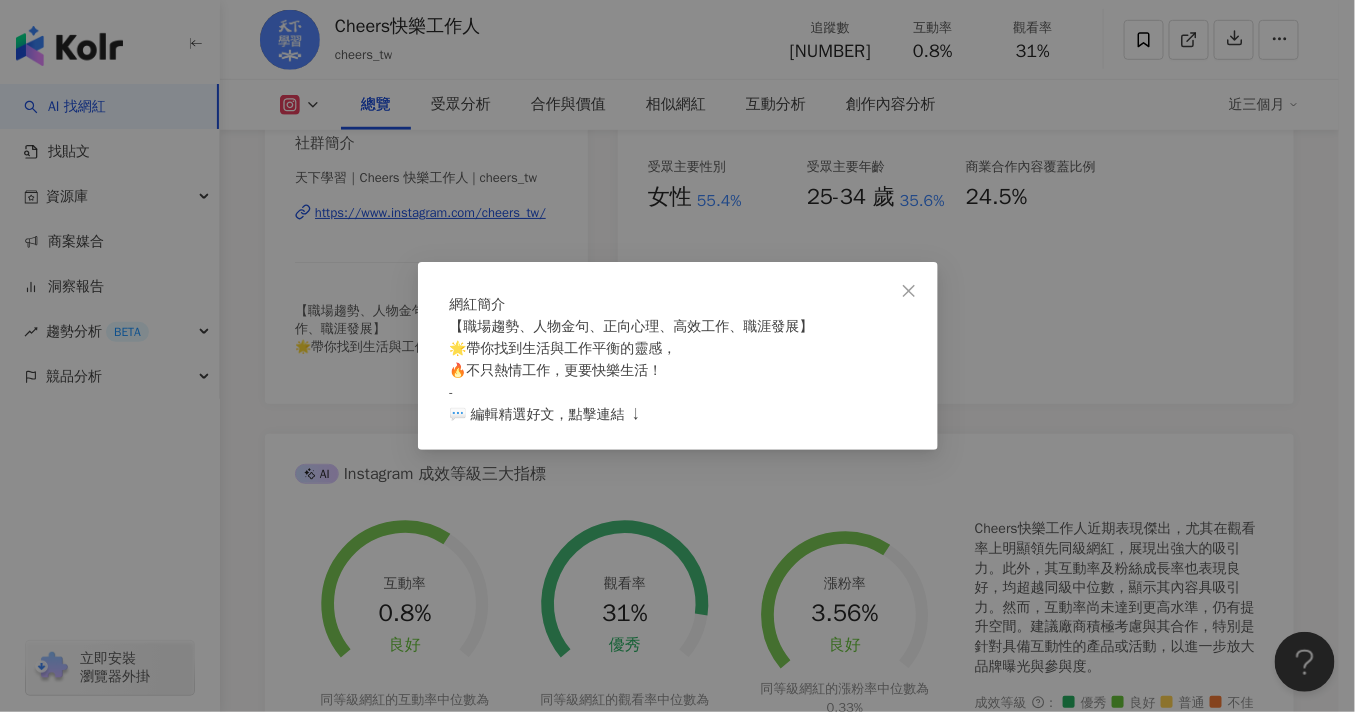click on "【職場趨勢、人物金句、正向心理、高效工作、職涯發展】
🌟帶你找到生活與工作平衡的靈感，
🔥不只熱情工作，更要快樂生活！
-
💬 編輯精選好文，點擊連結 ↓" at bounding box center (632, 370) 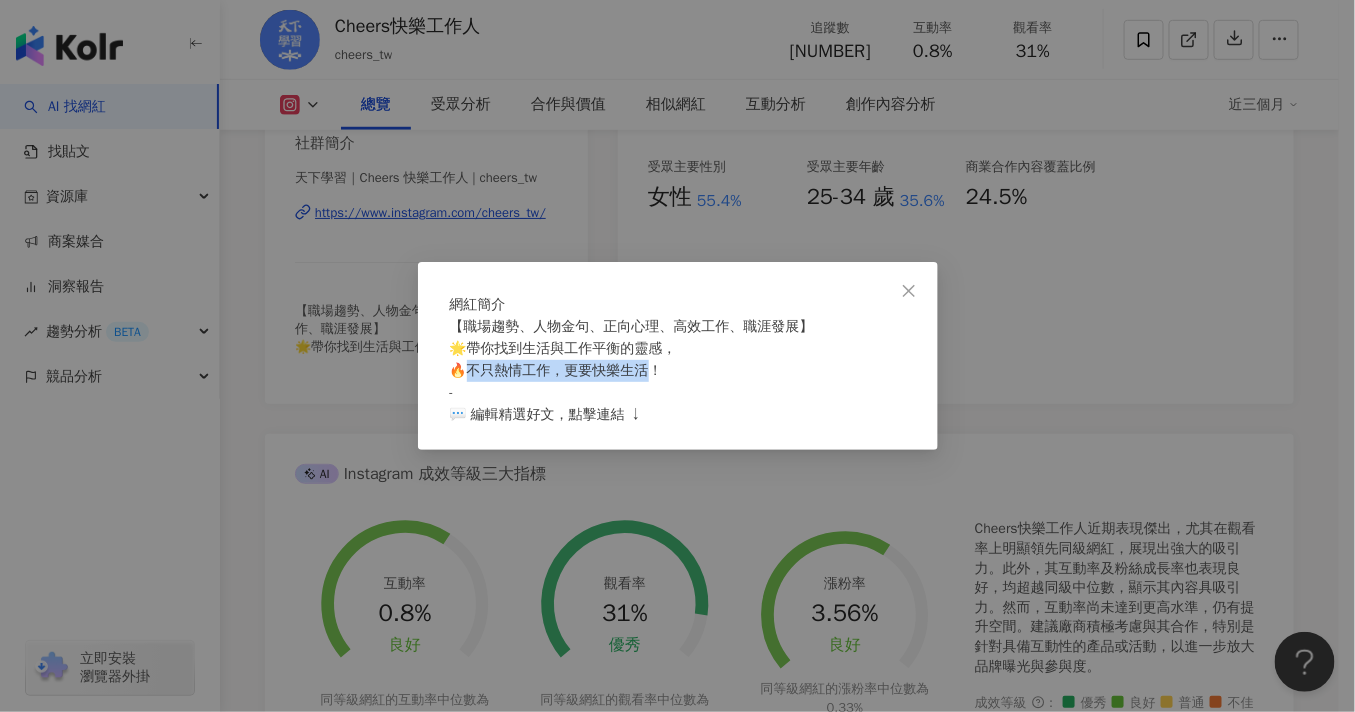 drag, startPoint x: 480, startPoint y: 381, endPoint x: 653, endPoint y: 383, distance: 173.01157 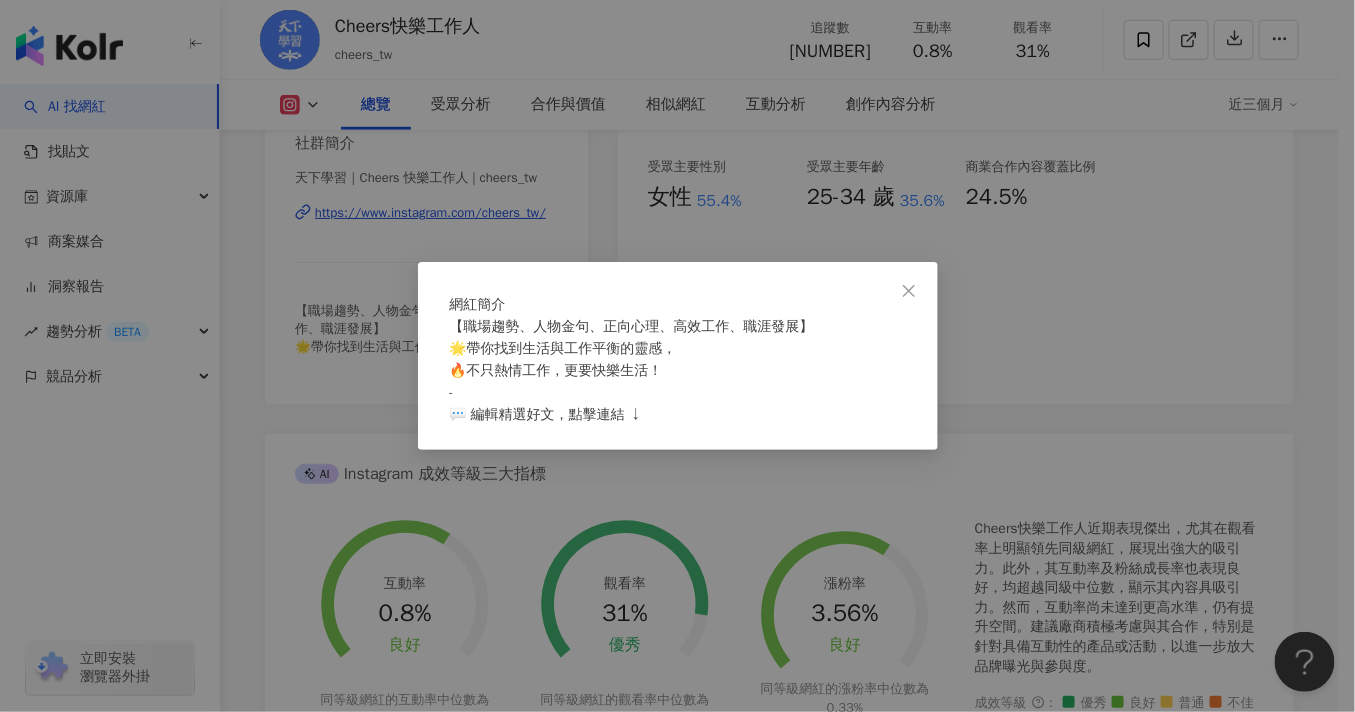 click on "【職場趨勢、人物金句、正向心理、高效工作、職涯發展】
🌟帶你找到生活與工作平衡的靈感，
🔥不只熱情工作，更要快樂生活！
-
💬 編輯精選好文，點擊連結 ↓" at bounding box center (678, 371) 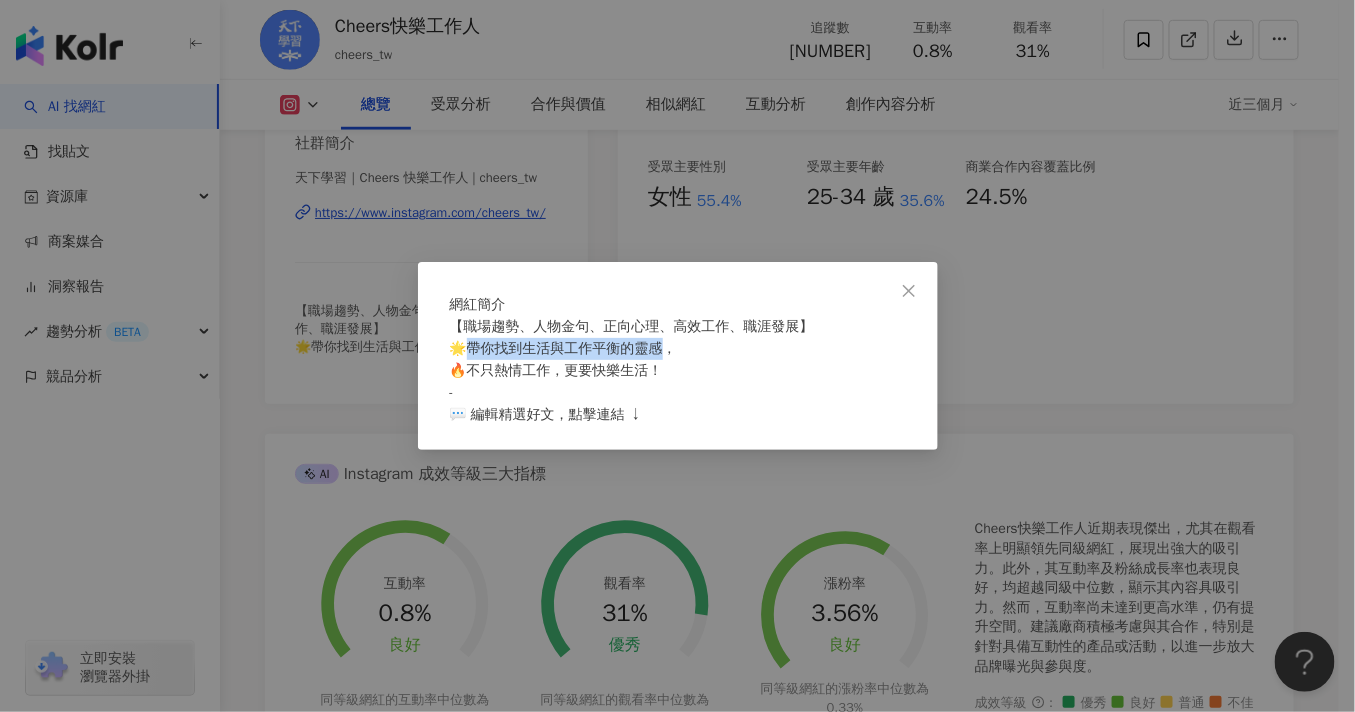 drag, startPoint x: 675, startPoint y: 362, endPoint x: 478, endPoint y: 355, distance: 197.12433 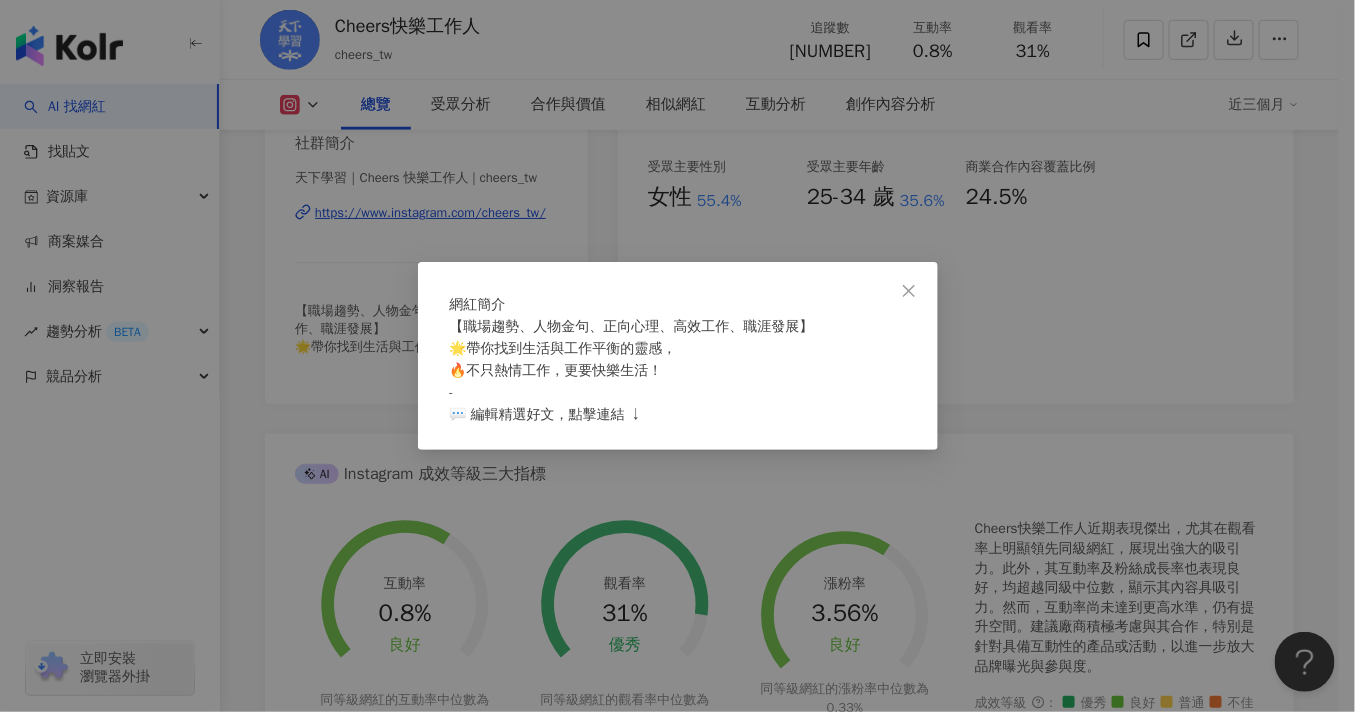 click on "【職場趨勢、人物金句、正向心理、高效工作、職涯發展】
🌟帶你找到生活與工作平衡的靈感，
🔥不只熱情工作，更要快樂生活！
-
💬 編輯精選好文，點擊連結 ↓" at bounding box center [632, 370] 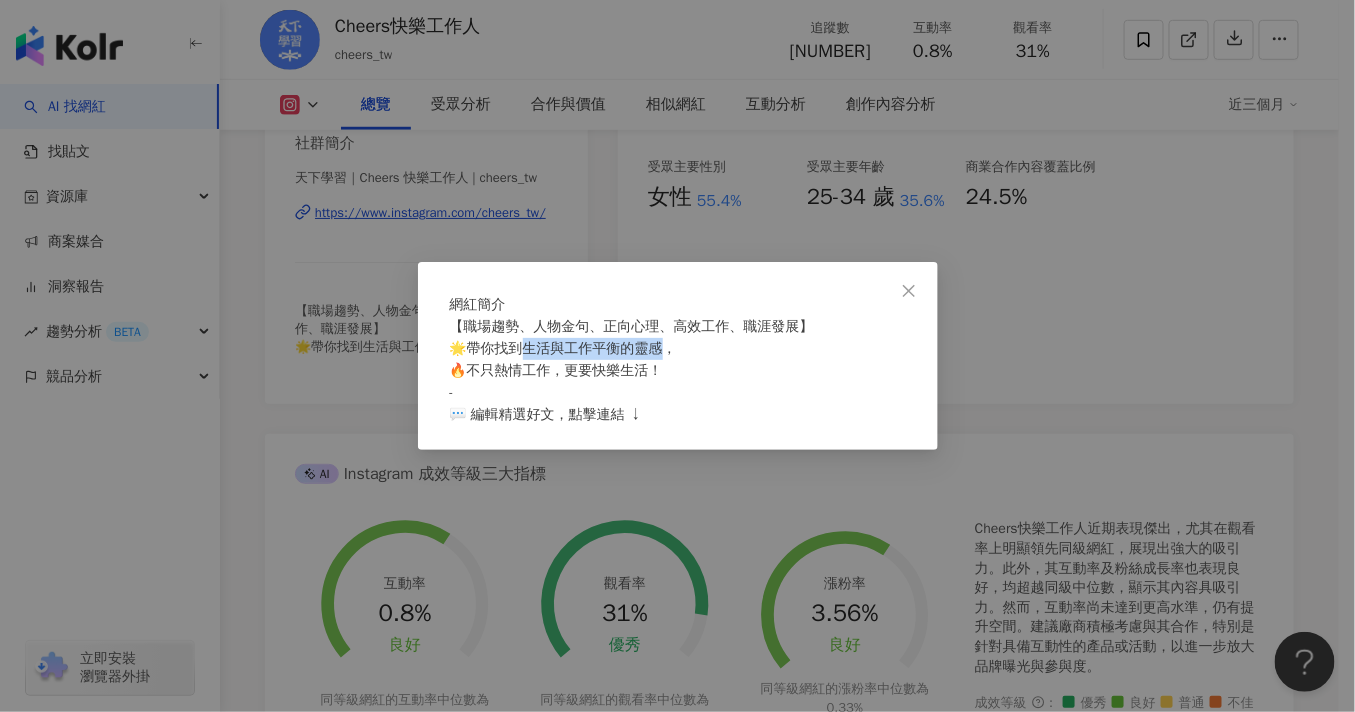 drag, startPoint x: 531, startPoint y: 363, endPoint x: 667, endPoint y: 363, distance: 136 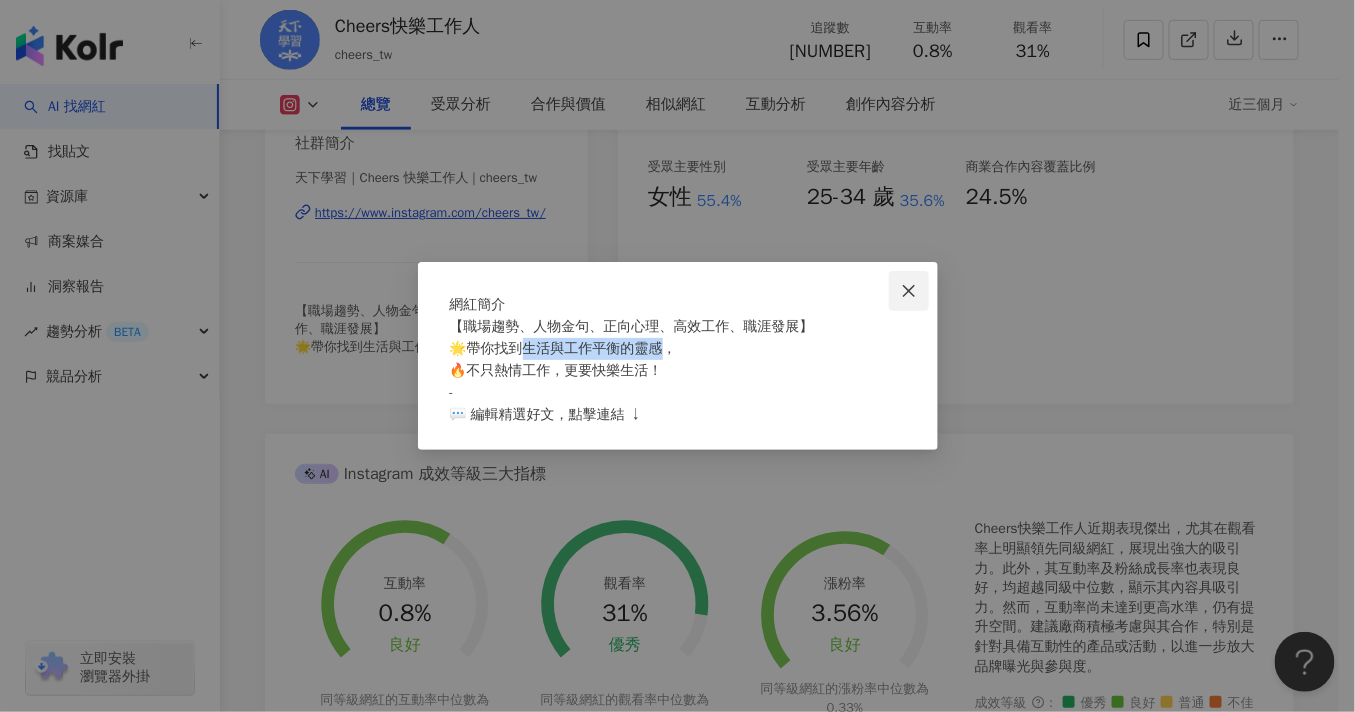 copy on "活與工作平衡的靈感，" 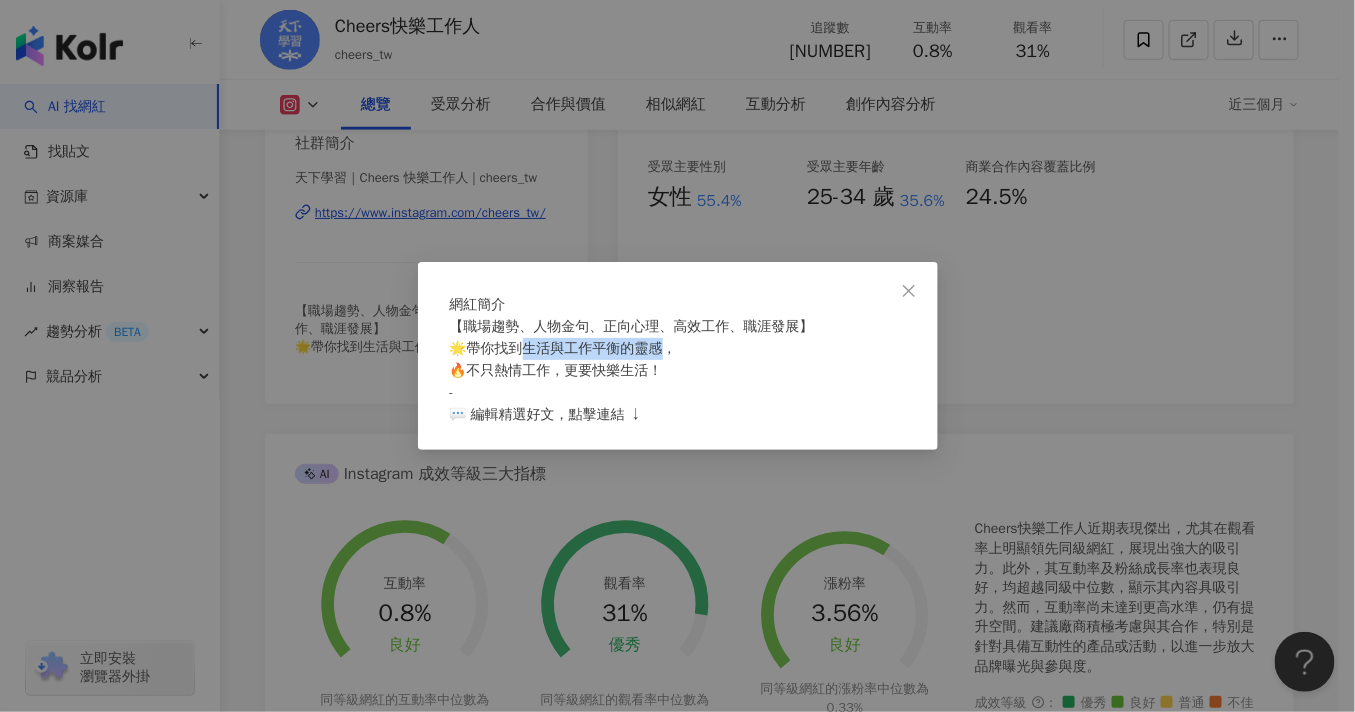 type 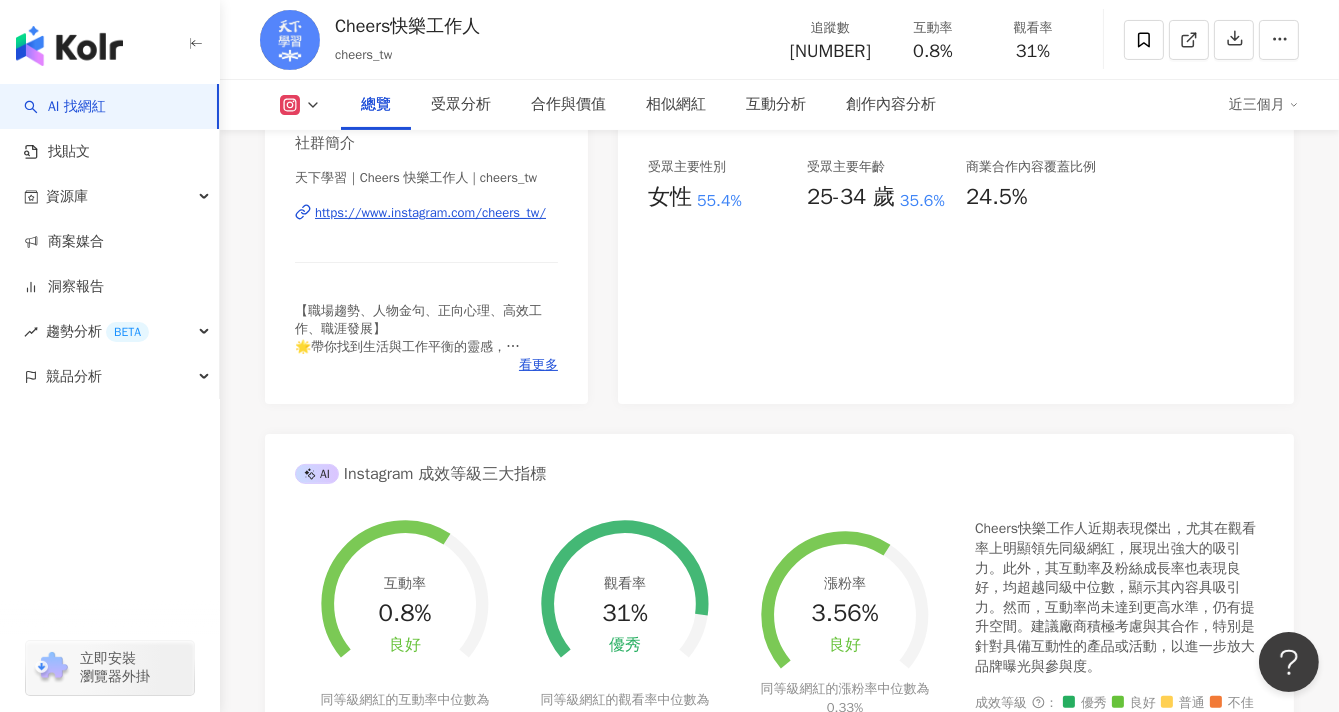 click on "[K-SCORE] :   優良 近期一到三個月積極發文，且漲粉率與互動率高。 查看說明 追蹤數   [NUMBER] 互動率   [PERCENT]% 良好 觀看率   [PERCENT]% 優秀 漲粉率   [PERCENT]% 良好 受眾主要性別   女性 [PERCENT]% 受眾主要年齡   [AGE]-[AGE] 歲 [PERCENT]% 商業合作內容覆蓋比例   [PERCENT]%" at bounding box center (956, 170) 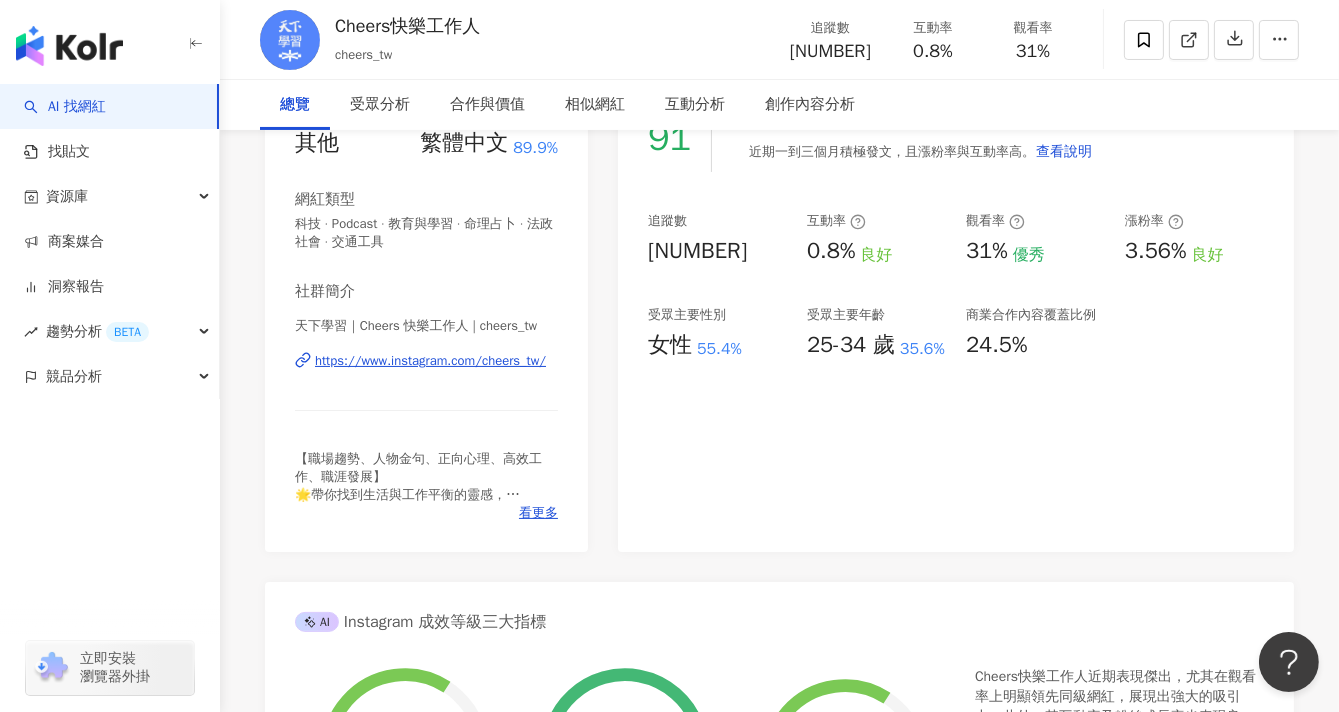 scroll, scrollTop: 0, scrollLeft: 0, axis: both 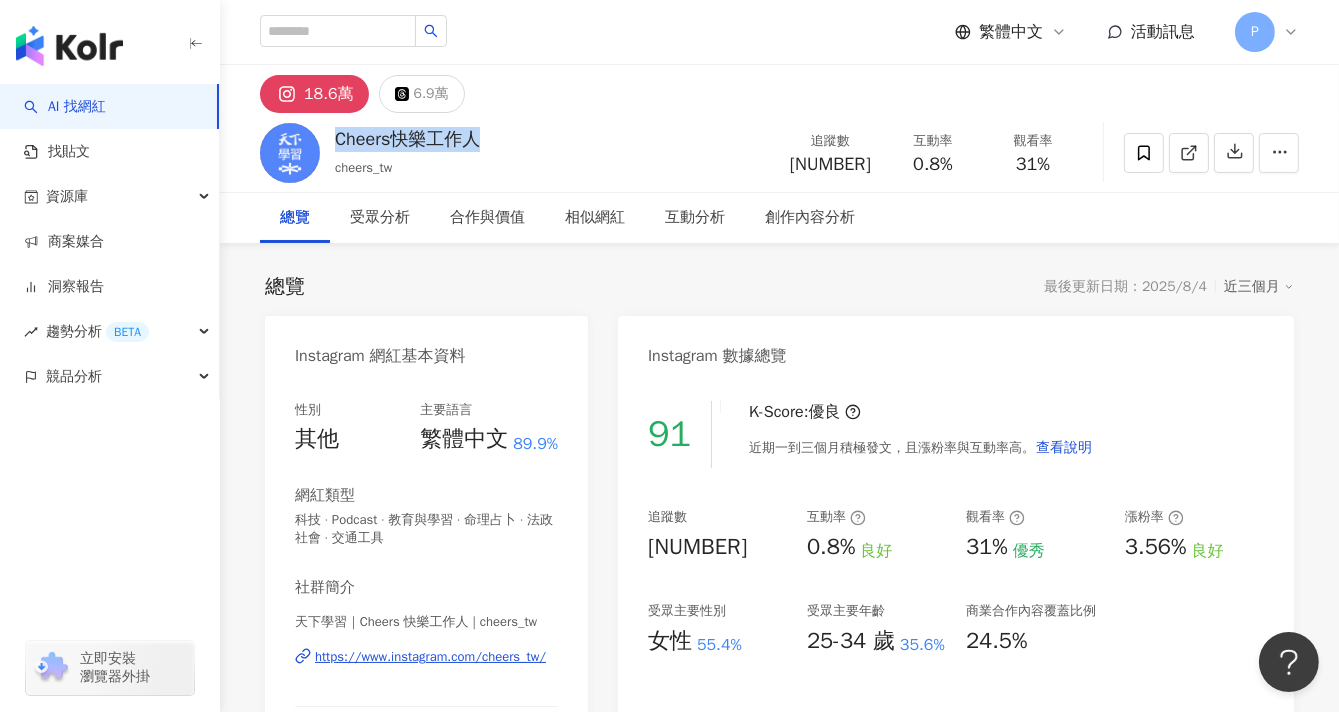drag, startPoint x: 503, startPoint y: 139, endPoint x: 340, endPoint y: 139, distance: 163 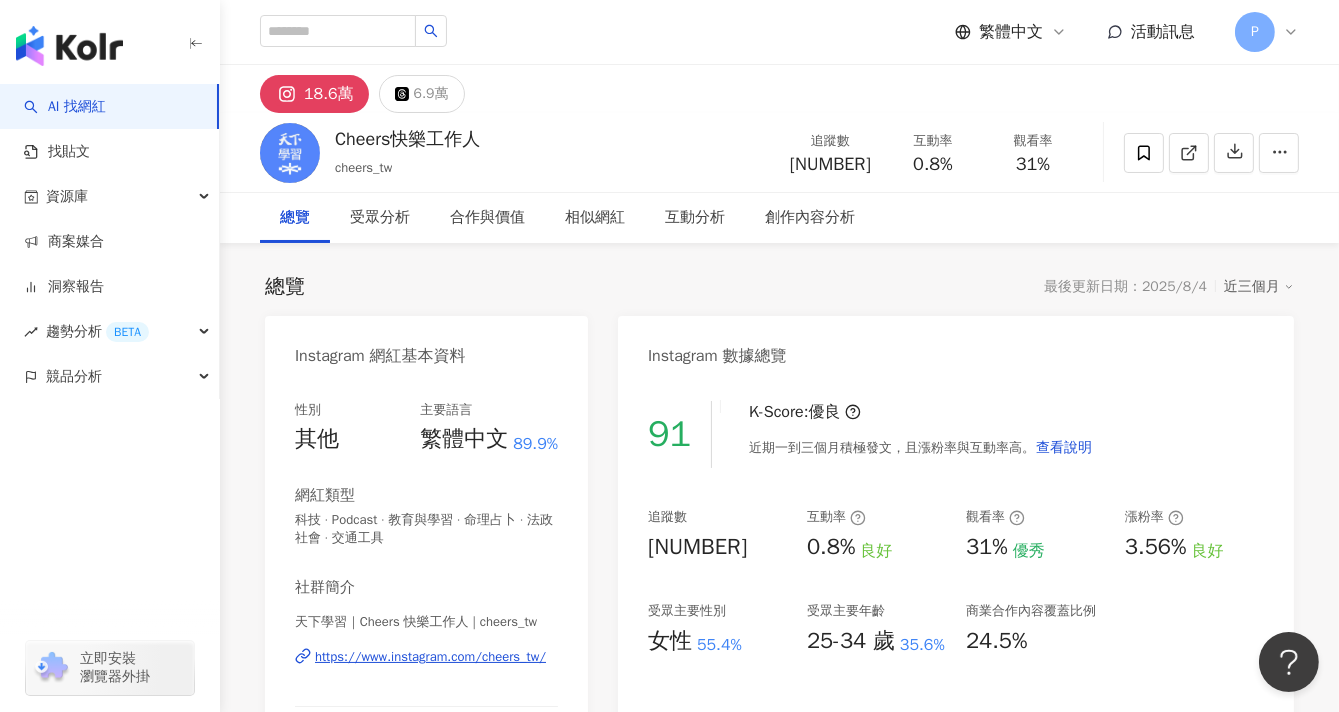 click on "Cheers快樂工作人 cheers_tw 追蹤數 [NUMBER] 互動率 [PERCENT]% 觀看率 [PERCENT]%" at bounding box center (779, 152) 